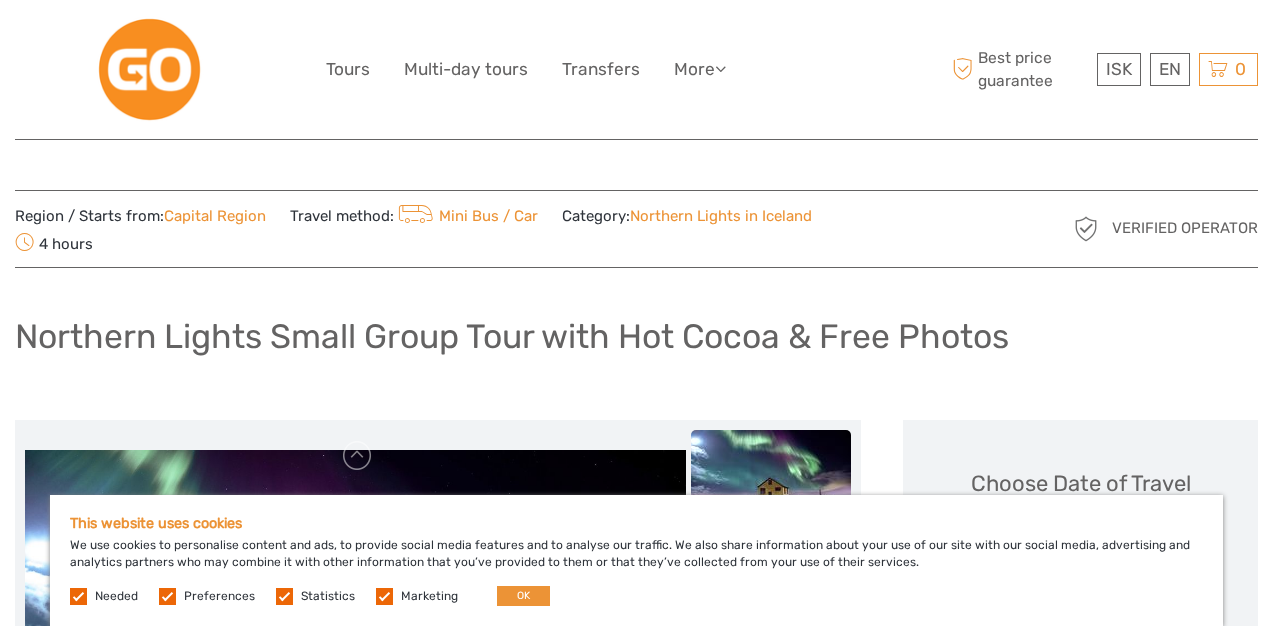 scroll, scrollTop: 0, scrollLeft: 0, axis: both 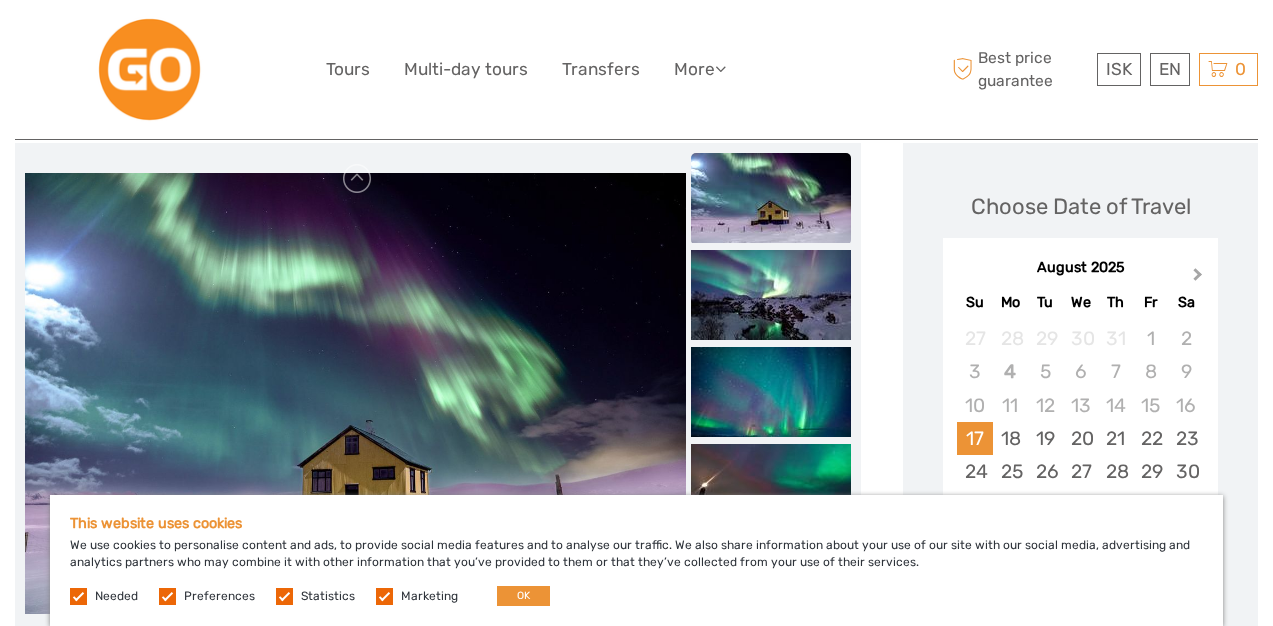click on "Next Month" at bounding box center [1198, 278] 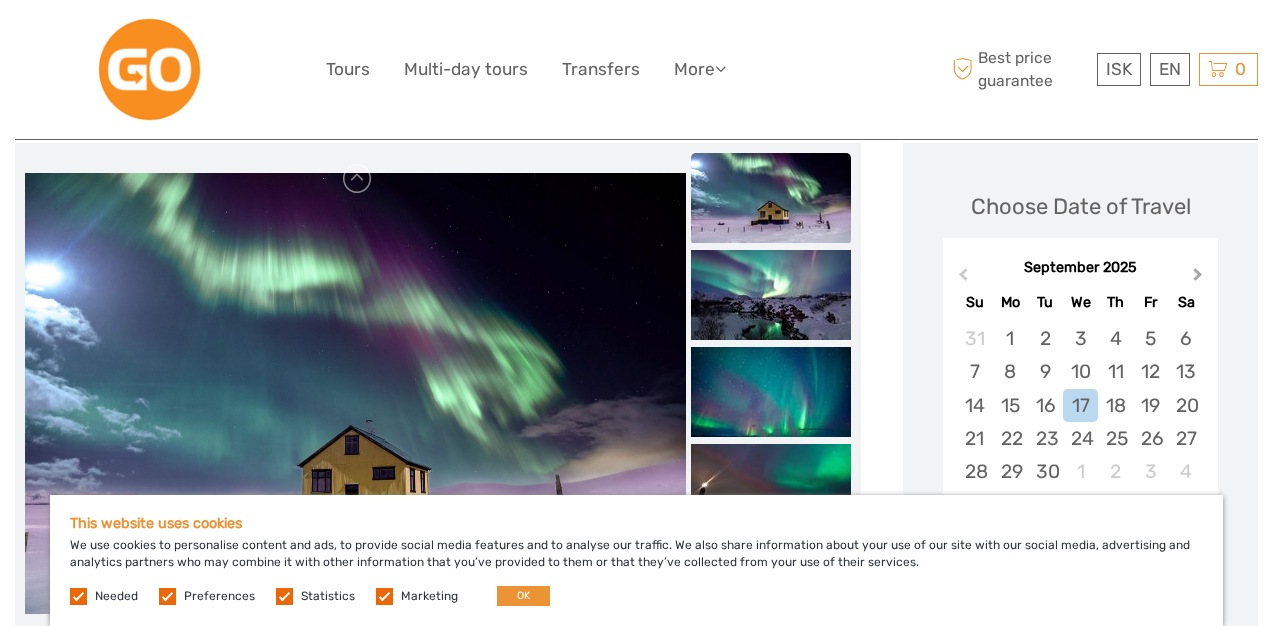 click on "Next Month" at bounding box center [1198, 278] 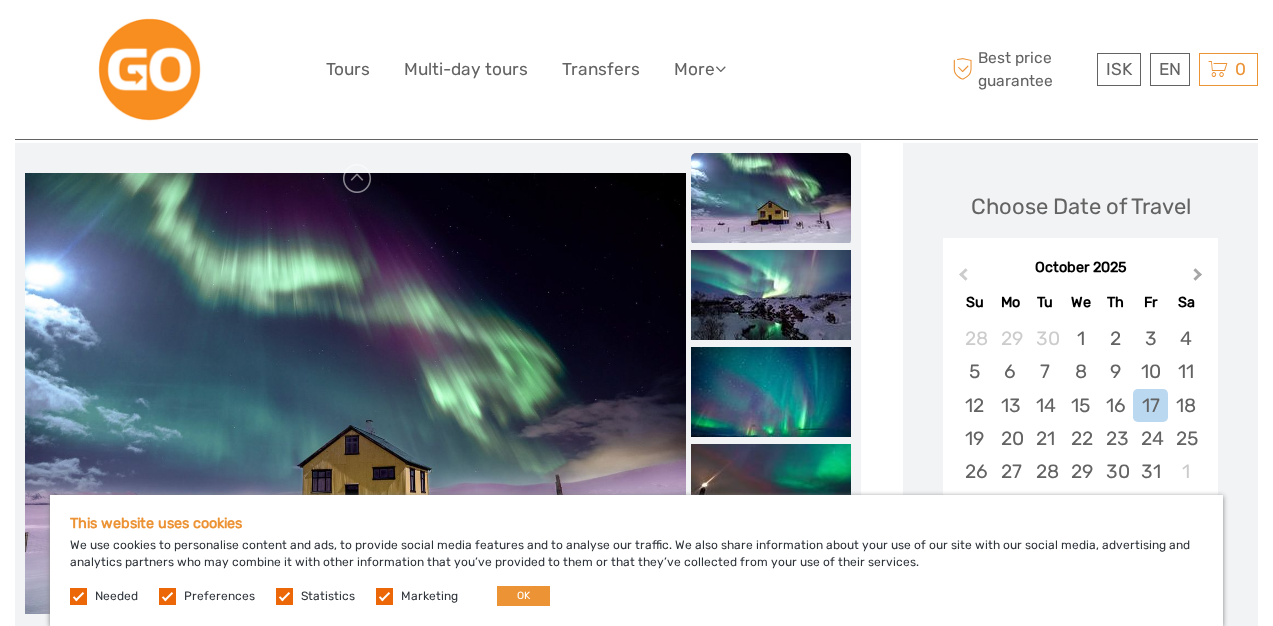 click on "Next Month" at bounding box center [1198, 278] 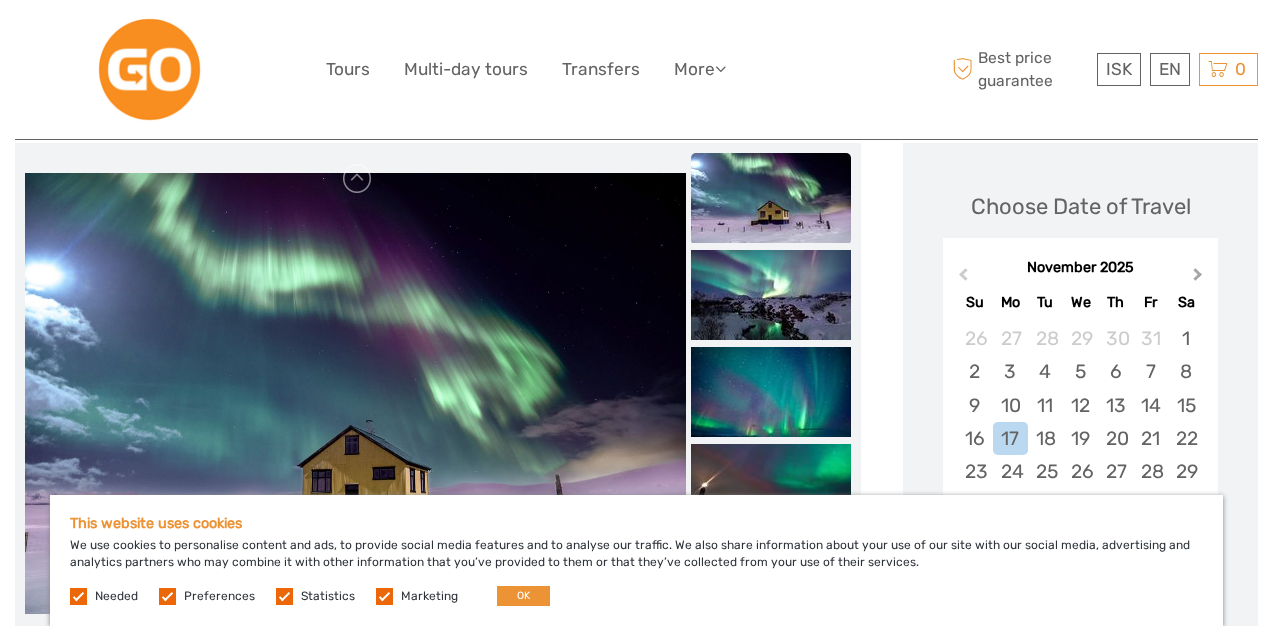 click on "Next Month" at bounding box center [1198, 278] 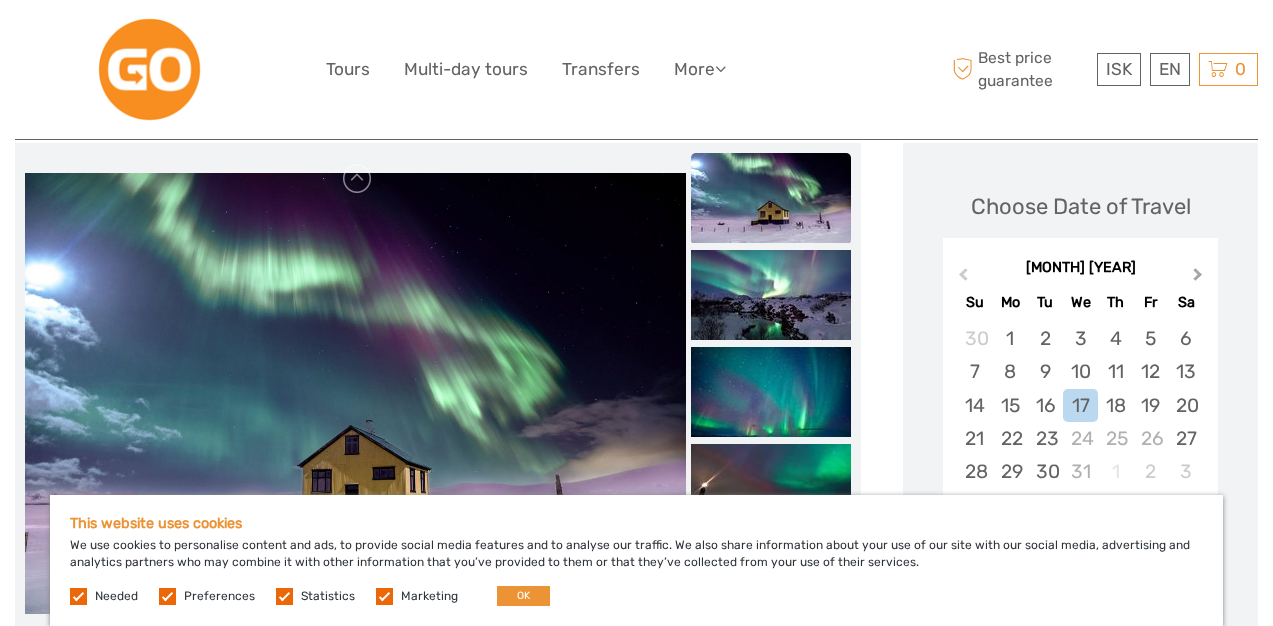 click on "Next Month" at bounding box center (1198, 278) 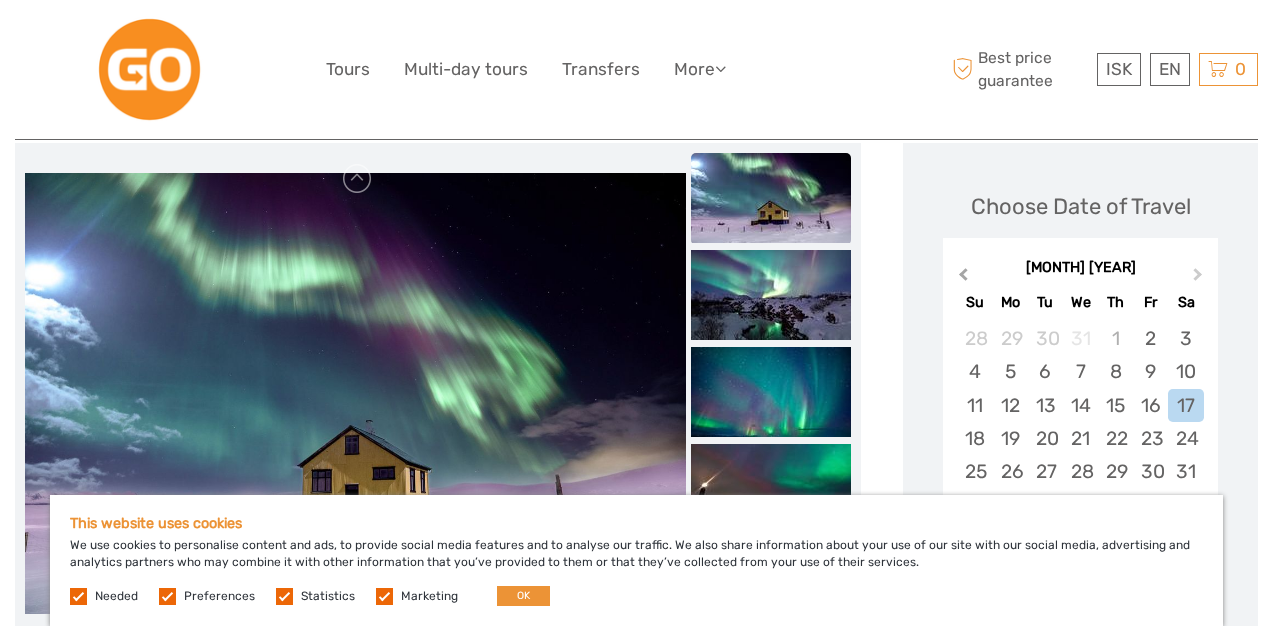 click on "Previous Month" at bounding box center [963, 278] 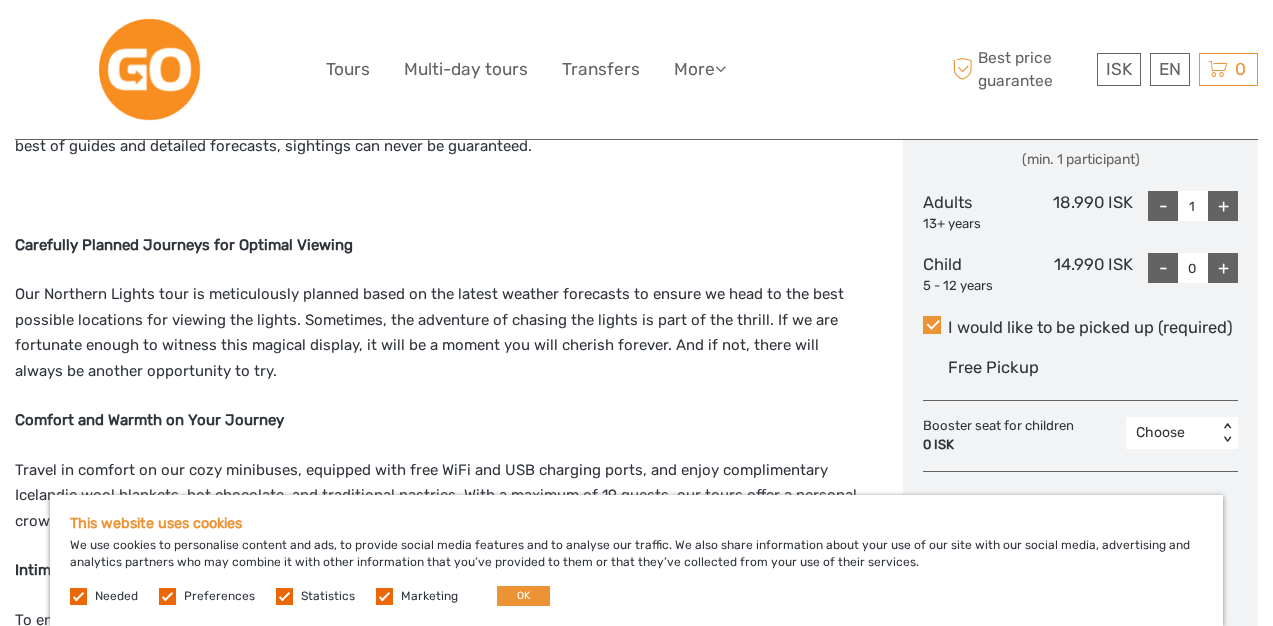 scroll, scrollTop: 957, scrollLeft: 0, axis: vertical 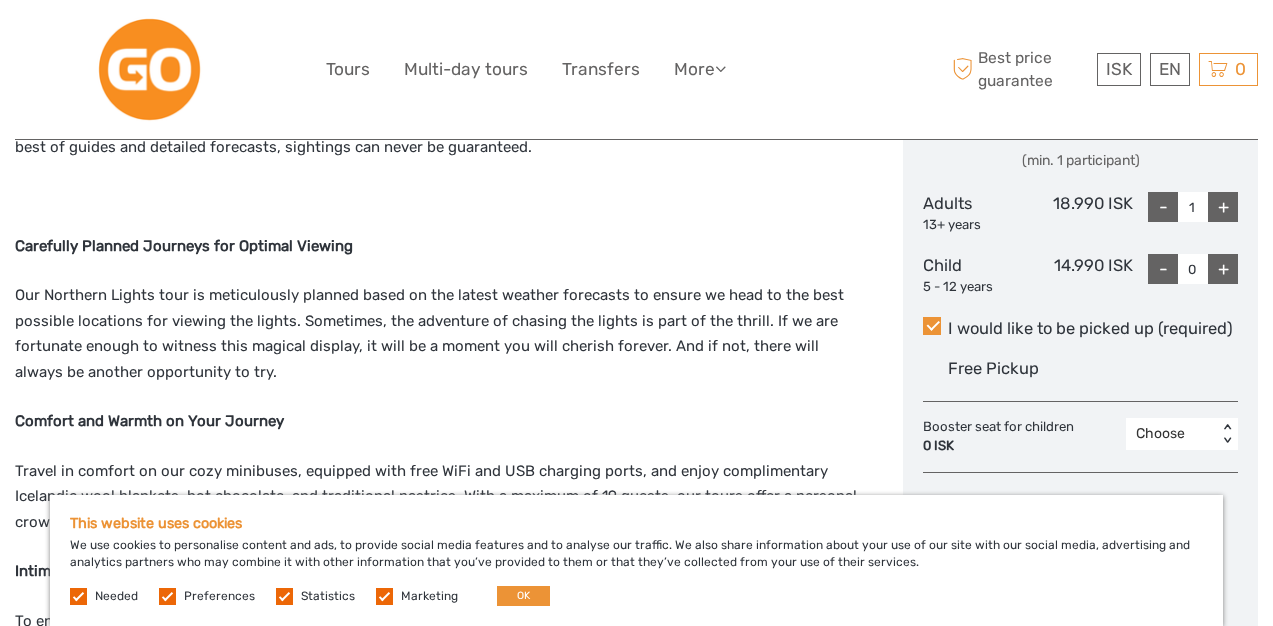click on "I would like to be picked up (required)" at bounding box center [1080, 329] 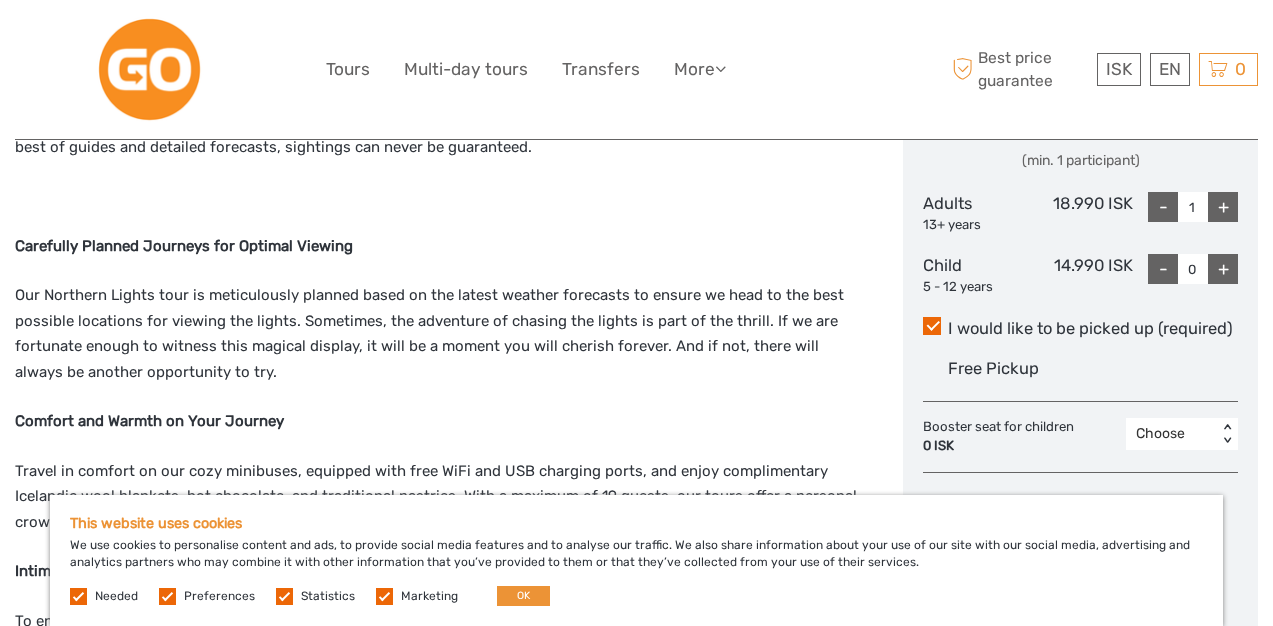 click at bounding box center [932, 326] 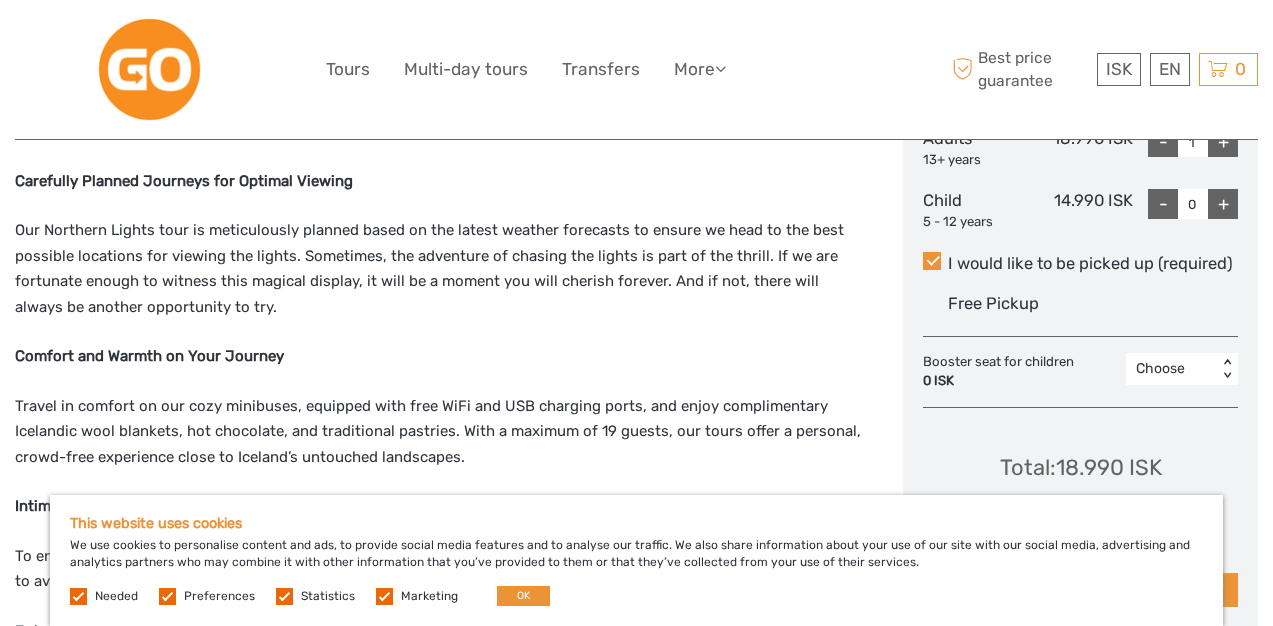 scroll, scrollTop: 1022, scrollLeft: 0, axis: vertical 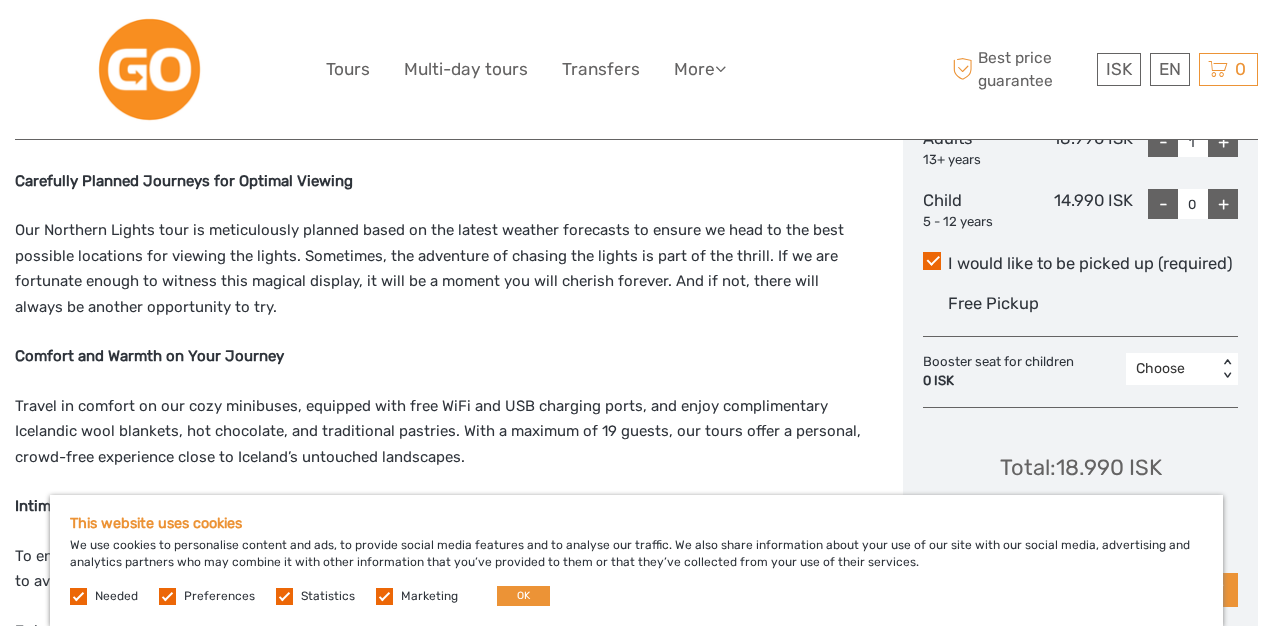 click at bounding box center [932, 261] 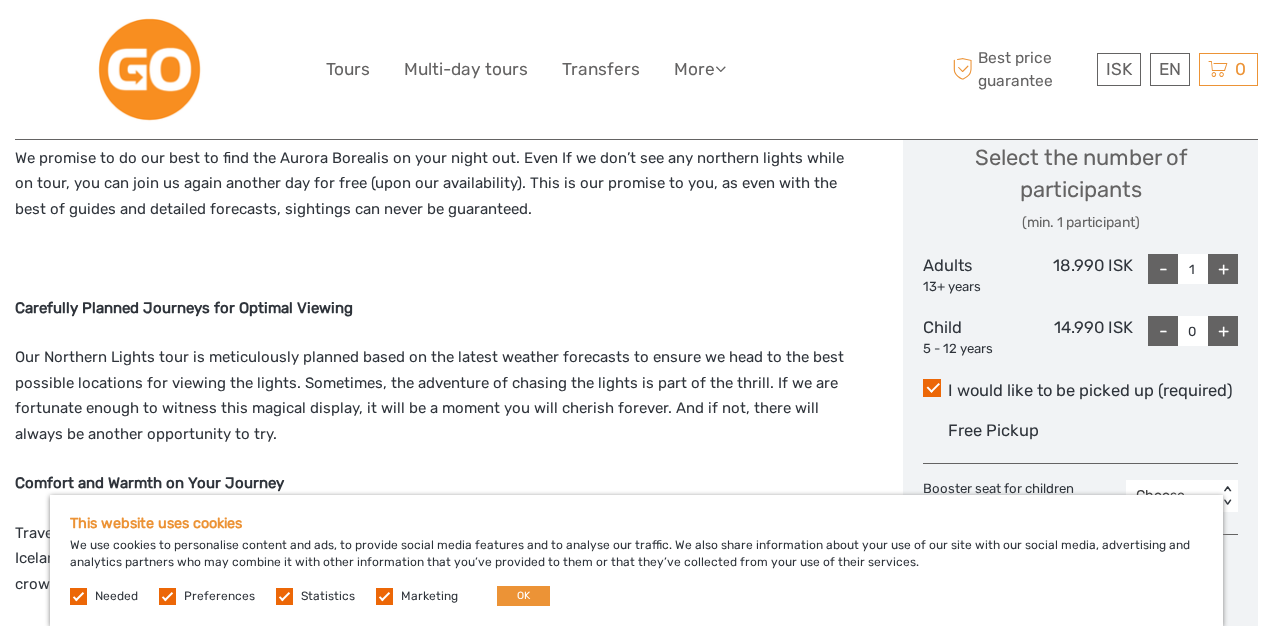 scroll, scrollTop: 888, scrollLeft: 0, axis: vertical 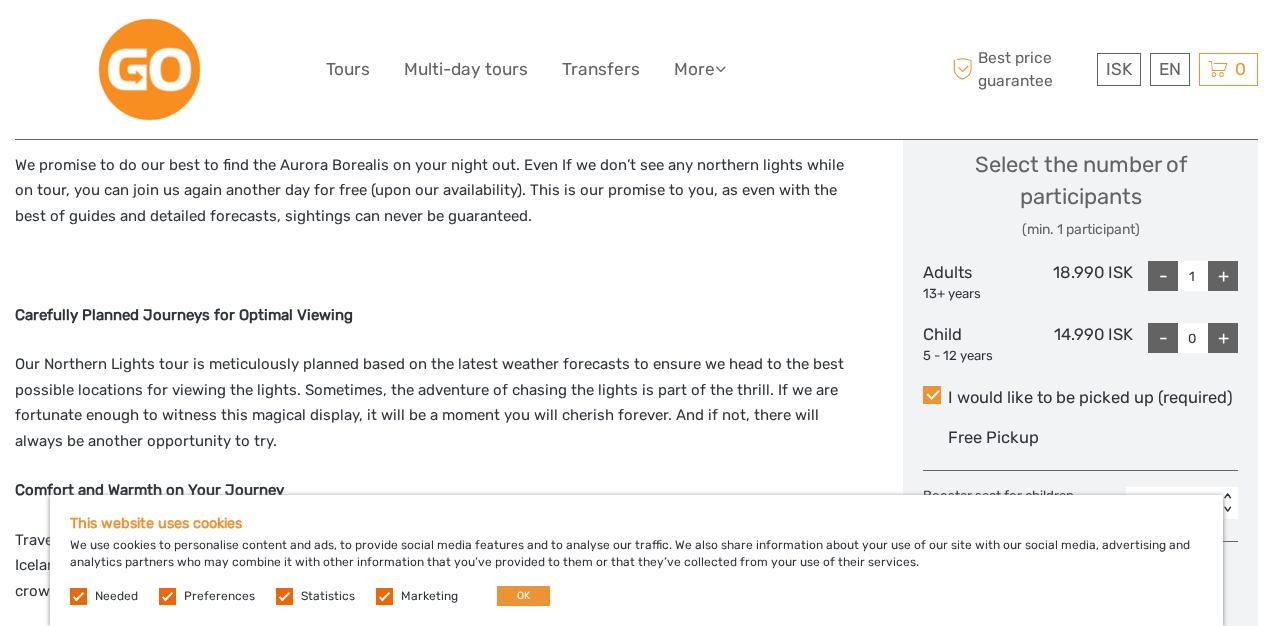 click on "+" at bounding box center (1223, 276) 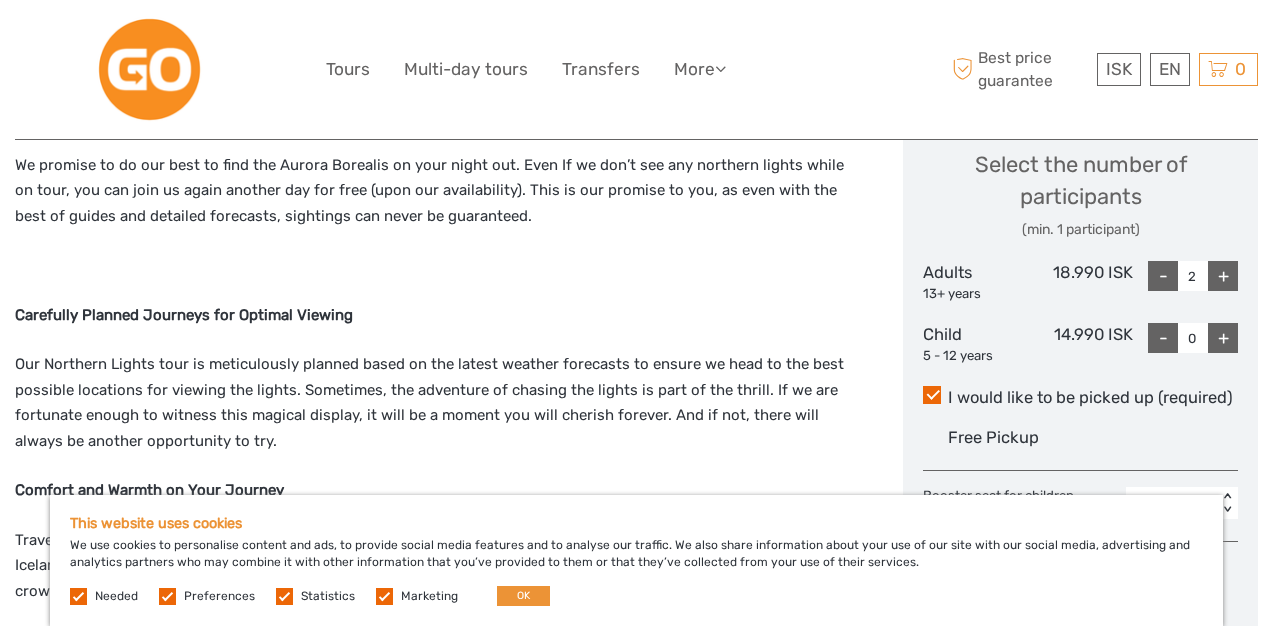 click at bounding box center (932, 395) 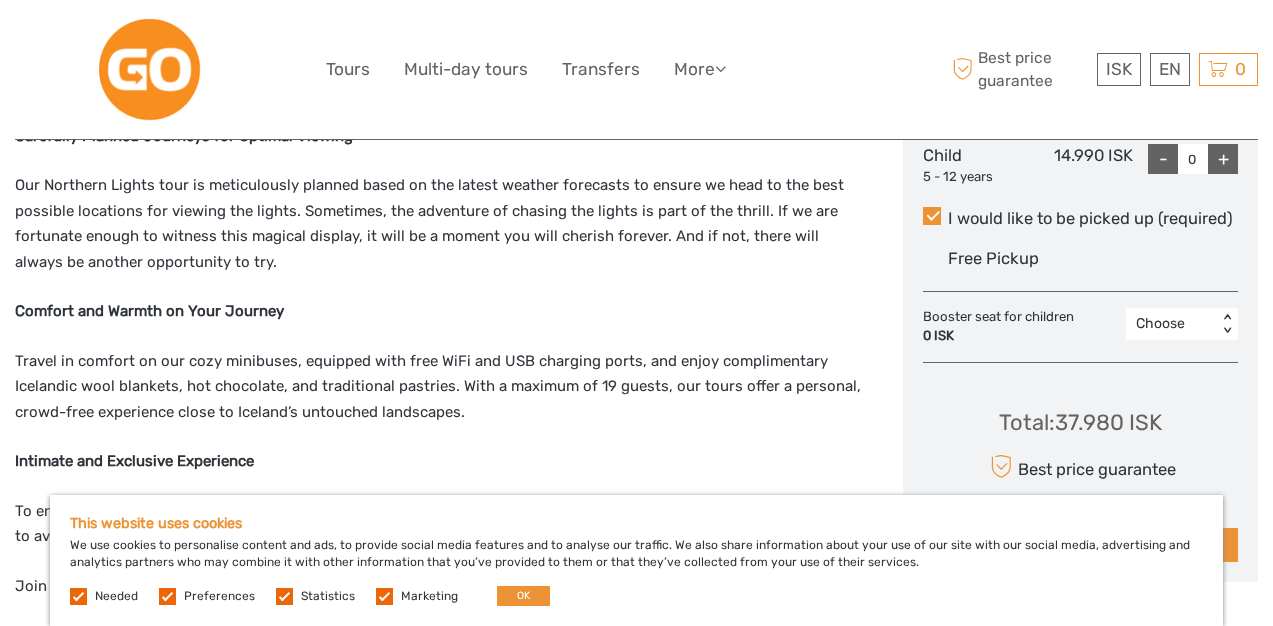 scroll, scrollTop: 1079, scrollLeft: 0, axis: vertical 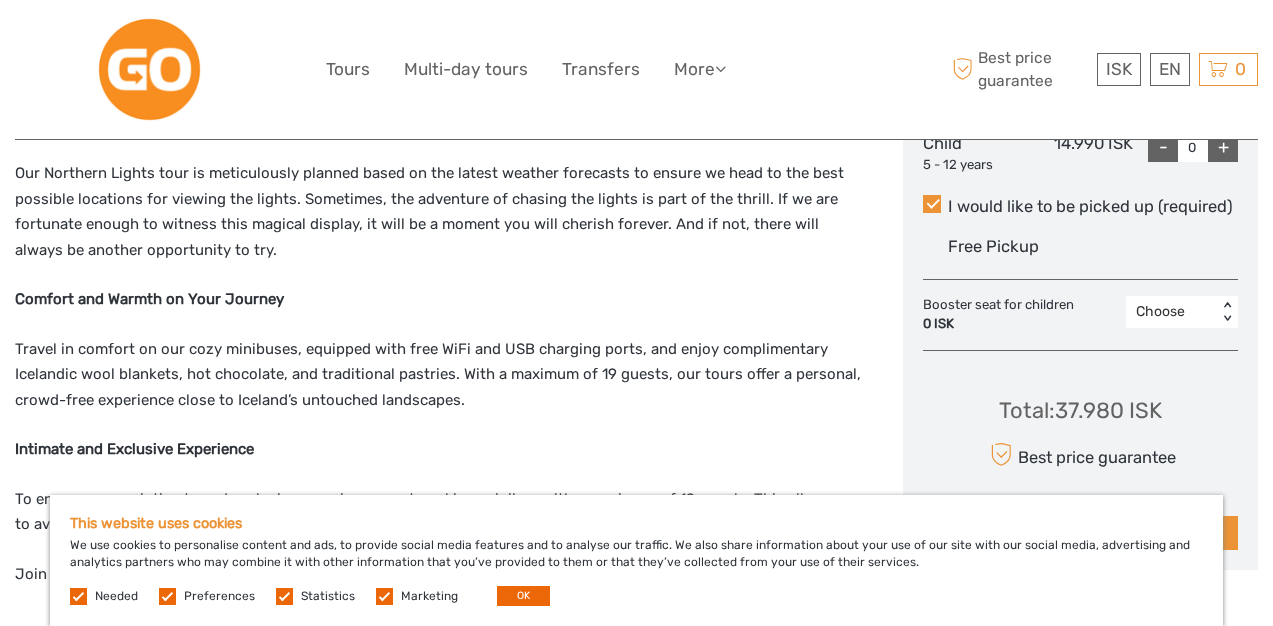 click on "OK" at bounding box center [523, 596] 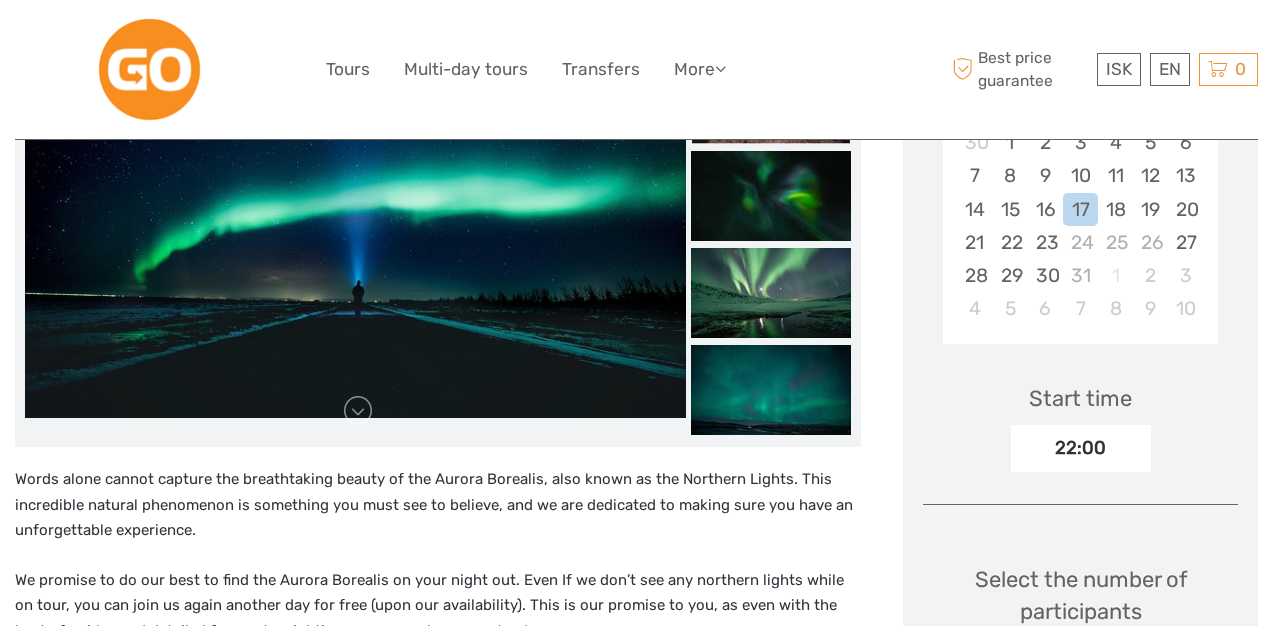 scroll, scrollTop: 496, scrollLeft: 0, axis: vertical 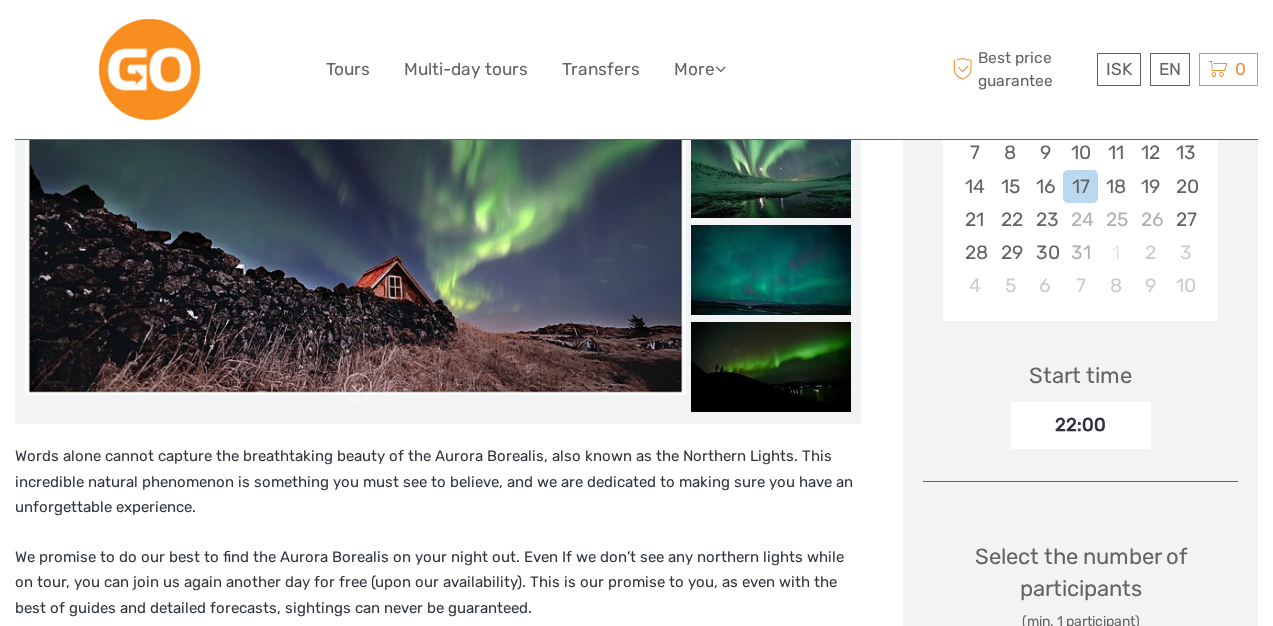 click at bounding box center (355, 174) 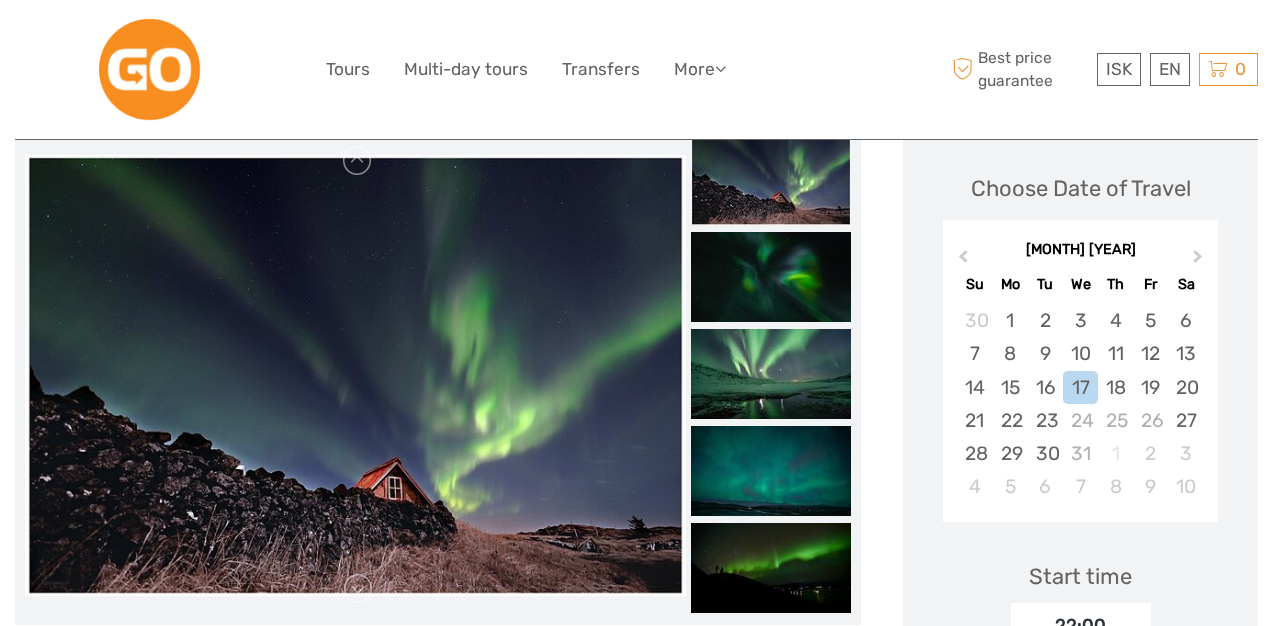scroll, scrollTop: 276, scrollLeft: 0, axis: vertical 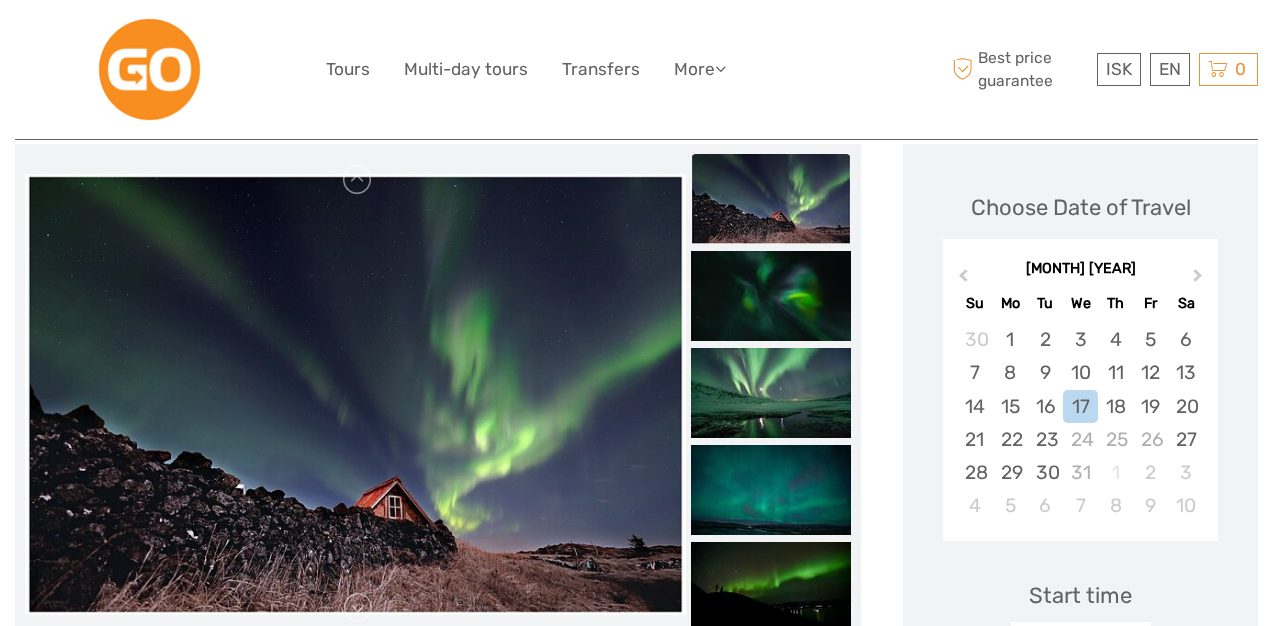 click at bounding box center (771, 199) 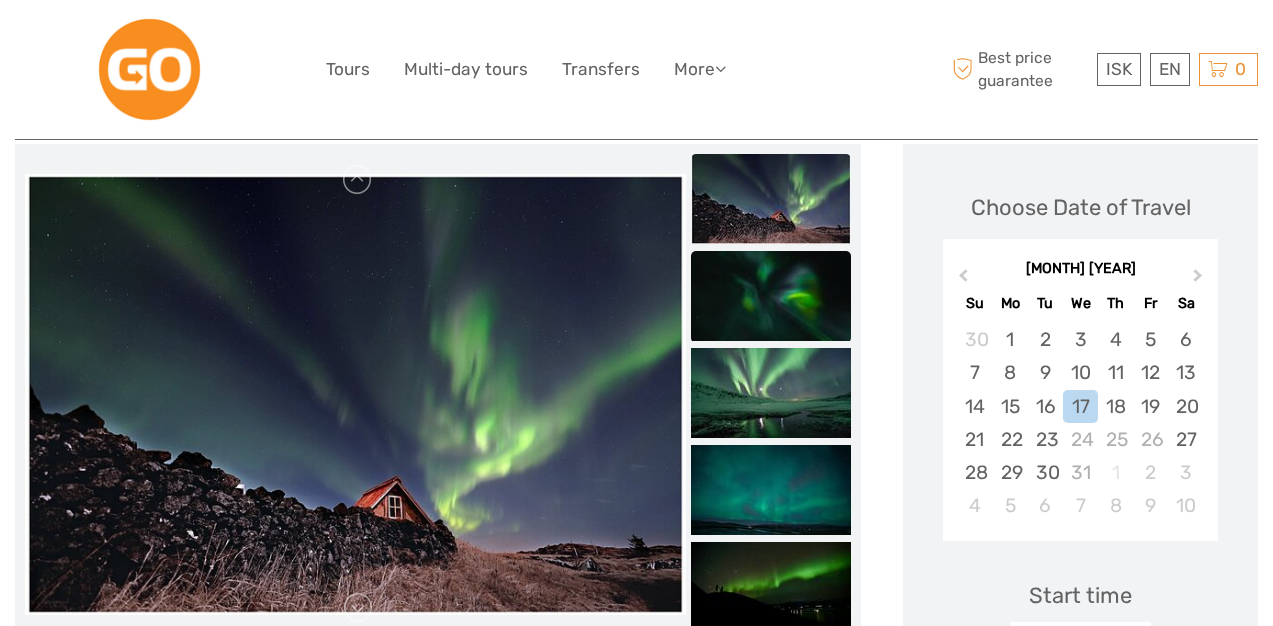 click at bounding box center [771, 296] 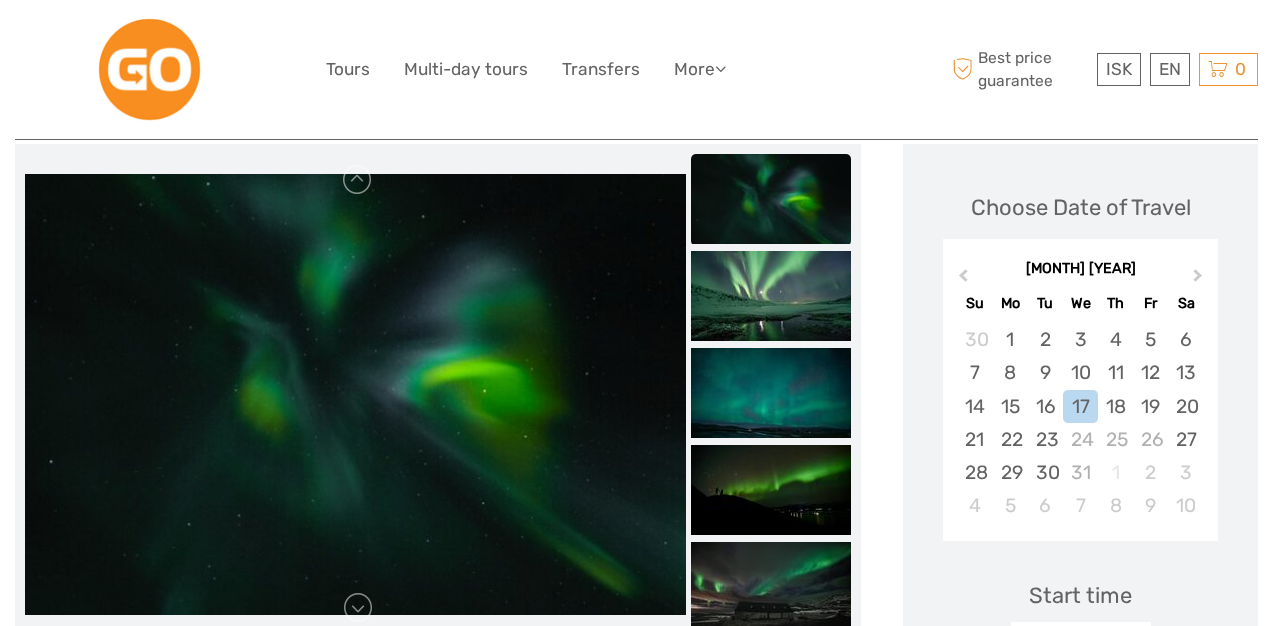 click at bounding box center (771, 296) 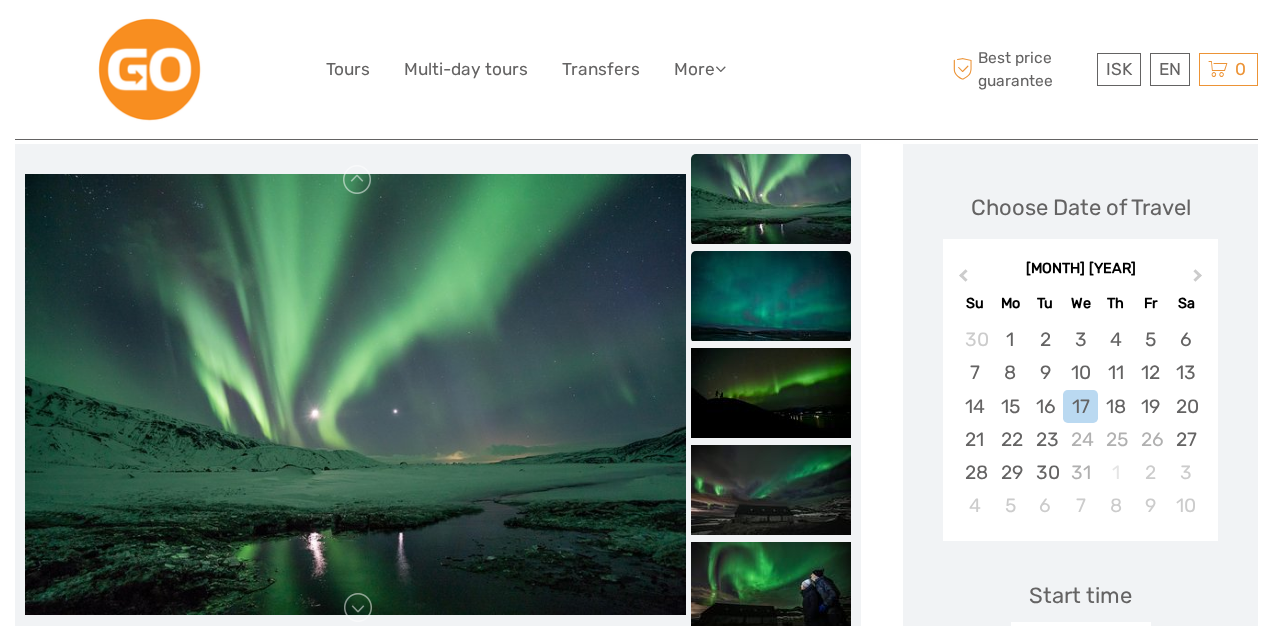 click at bounding box center (771, 296) 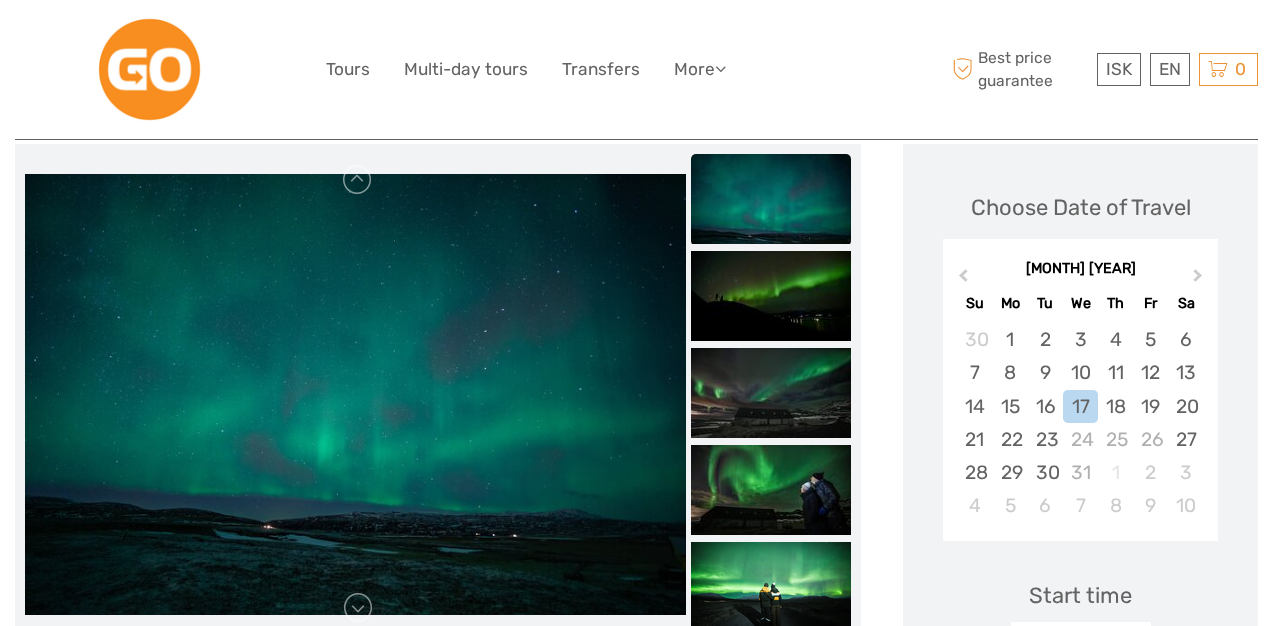 click at bounding box center (771, 296) 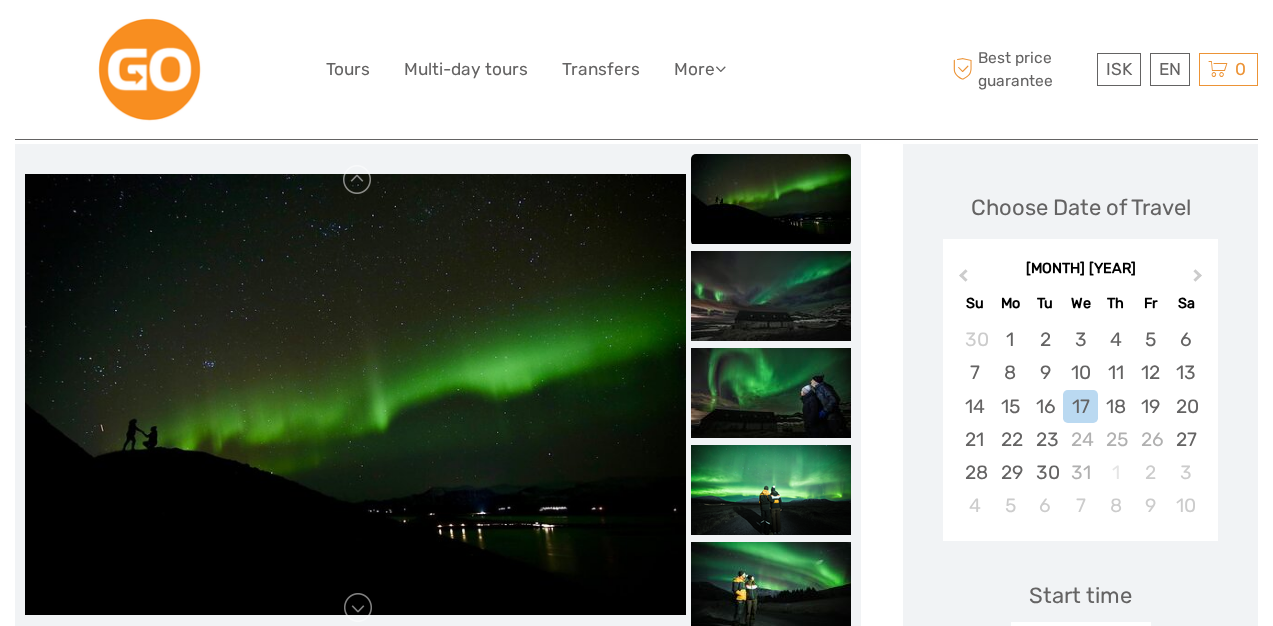 click at bounding box center [771, 296] 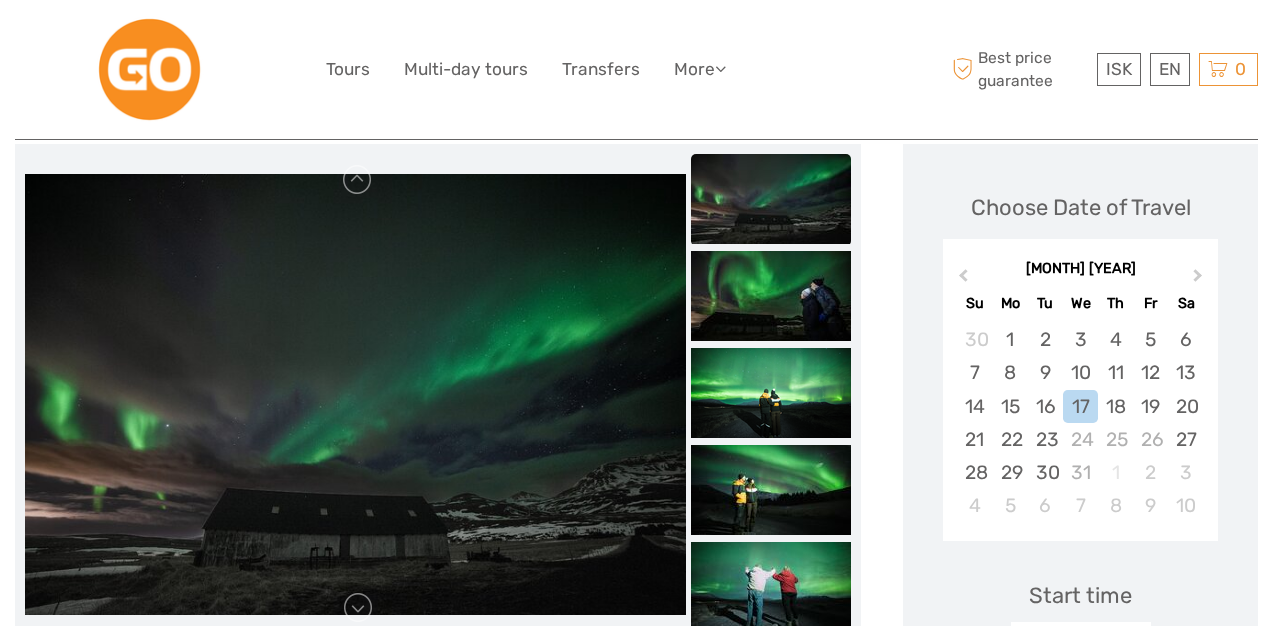 click at bounding box center [771, 296] 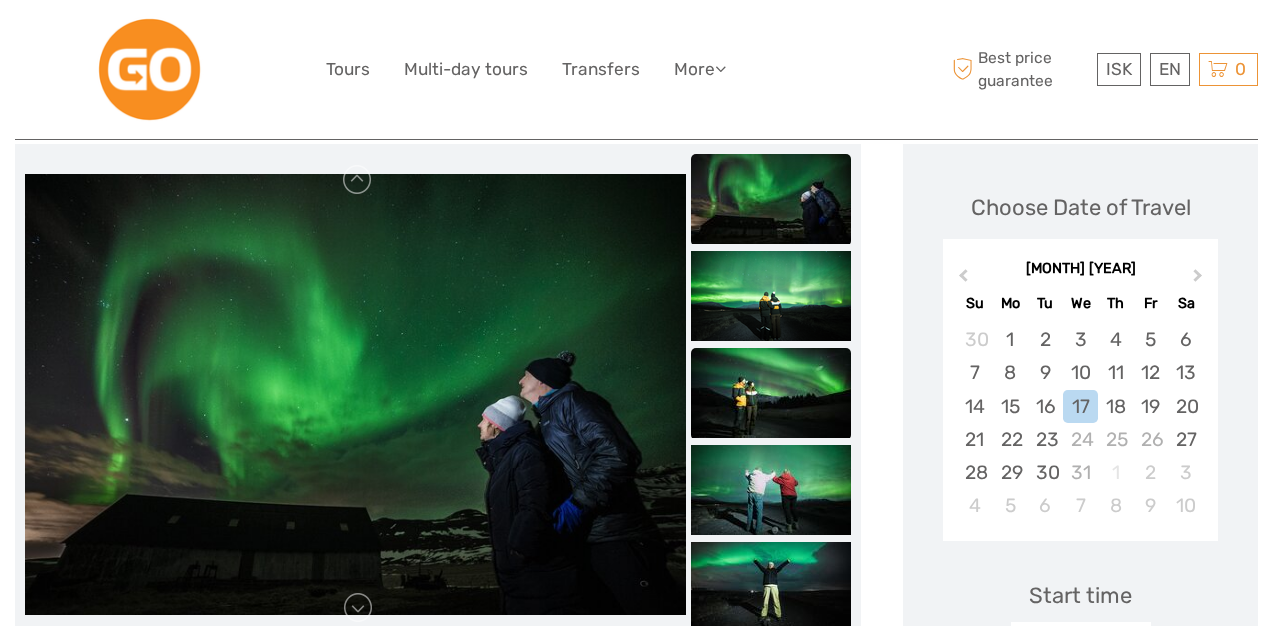 click at bounding box center (771, 393) 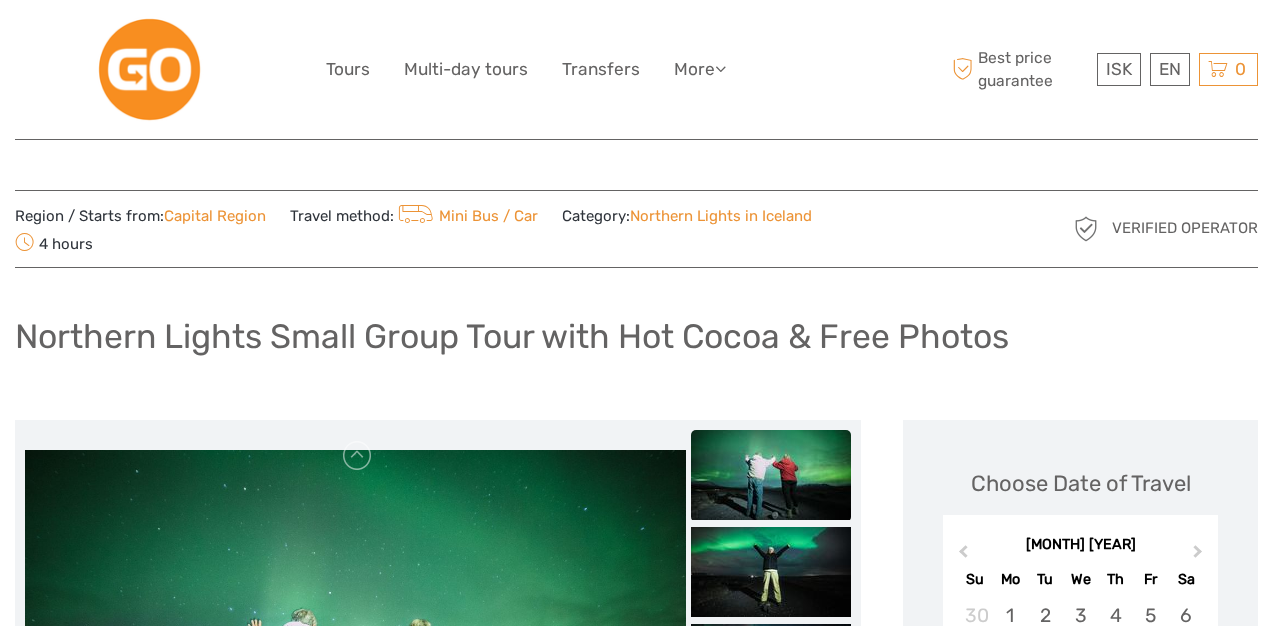 scroll, scrollTop: 0, scrollLeft: 0, axis: both 